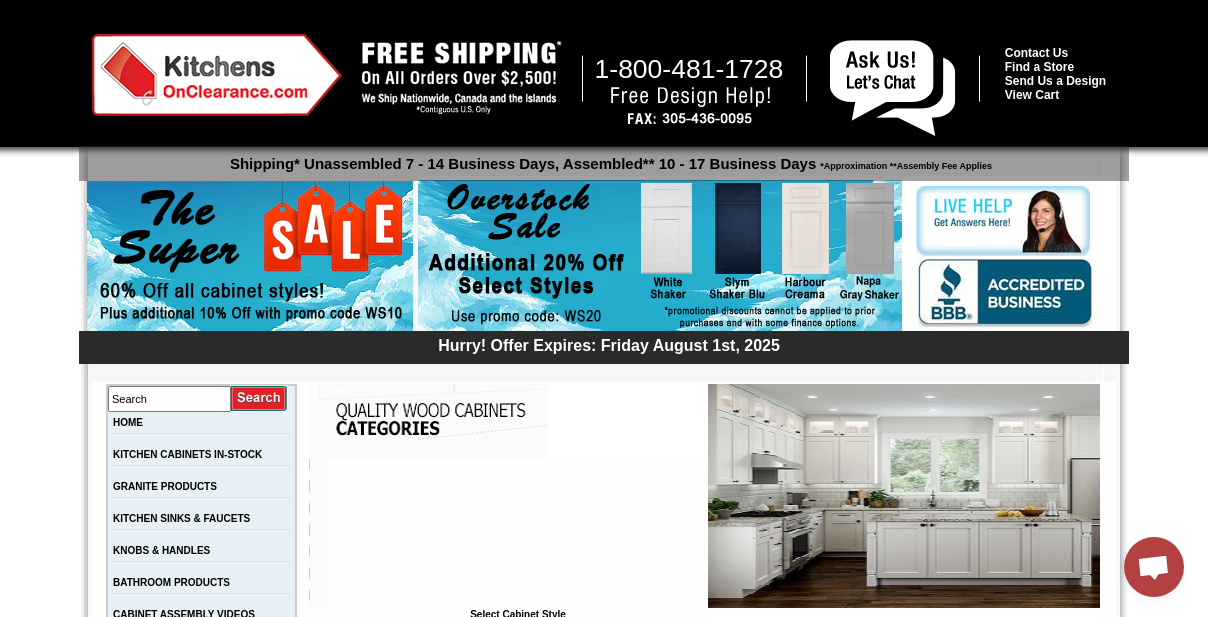 scroll, scrollTop: 4454, scrollLeft: 0, axis: vertical 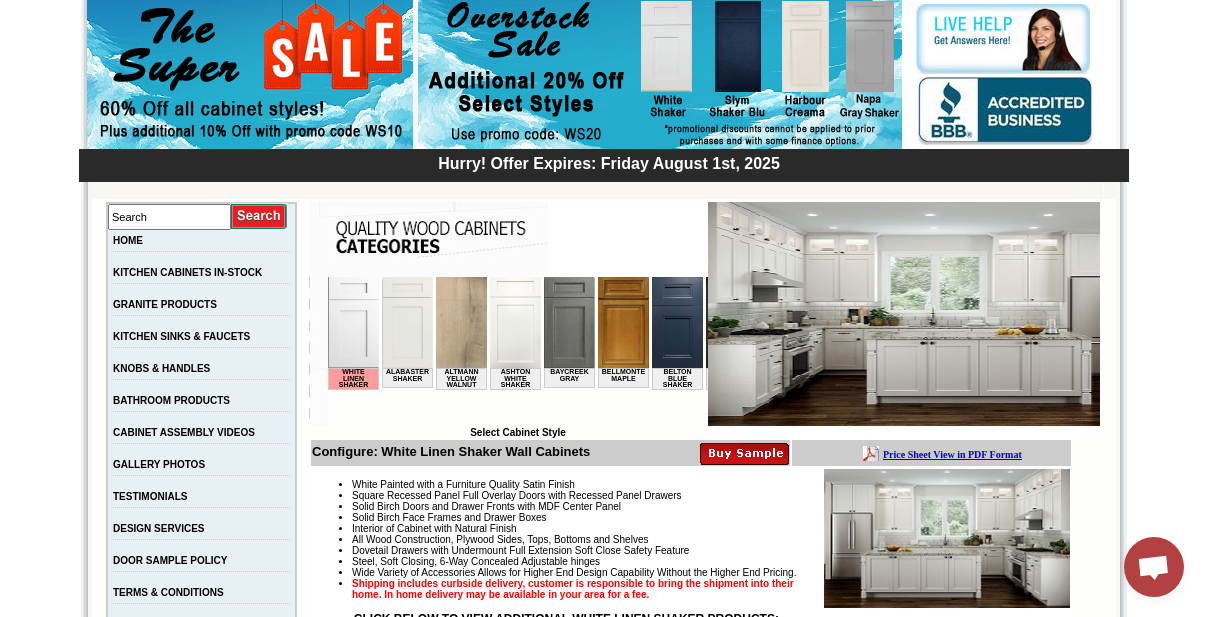 click at bounding box center (515, 322) 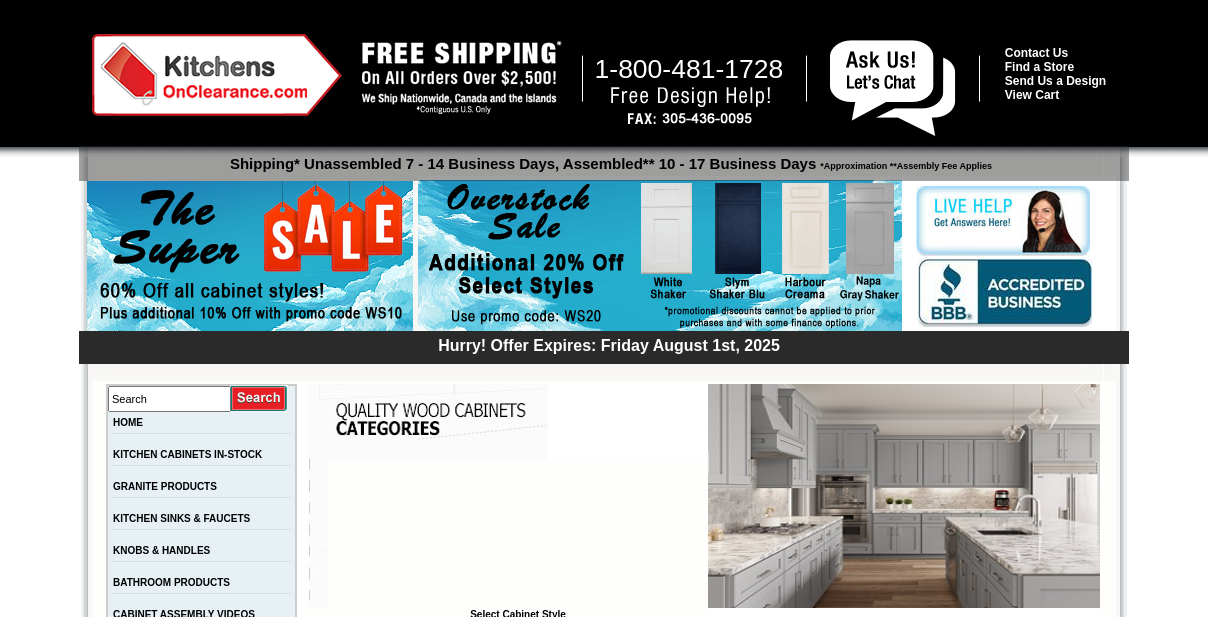 scroll, scrollTop: 545, scrollLeft: 0, axis: vertical 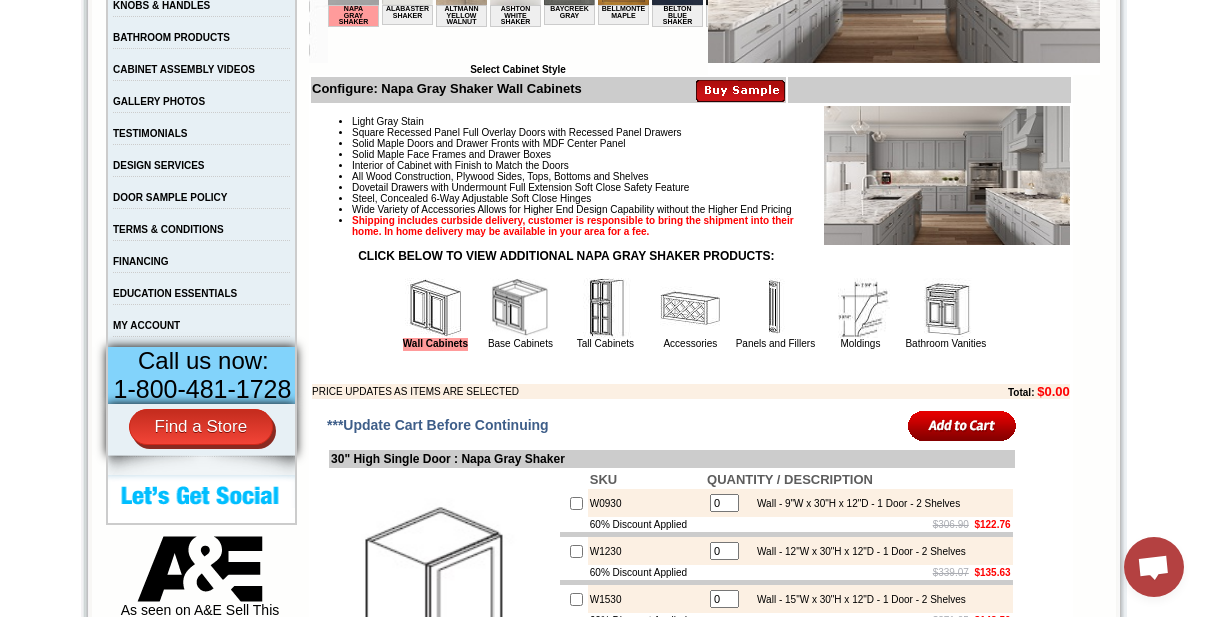 drag, startPoint x: 698, startPoint y: 372, endPoint x: 749, endPoint y: 508, distance: 145.24806 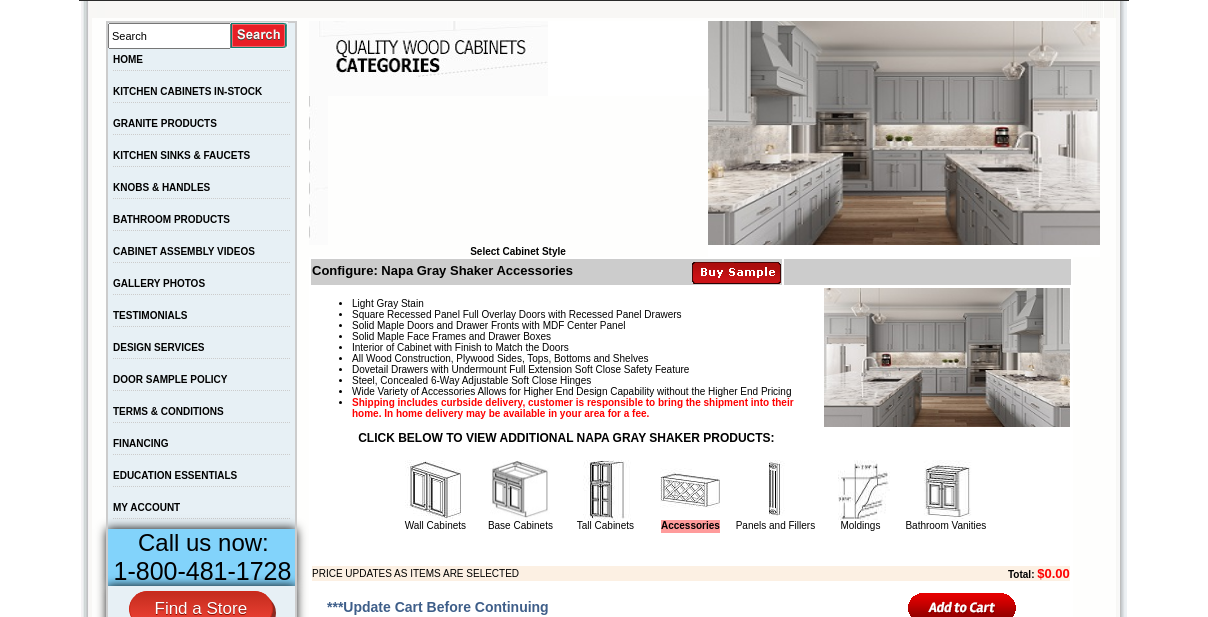 scroll, scrollTop: 818, scrollLeft: 0, axis: vertical 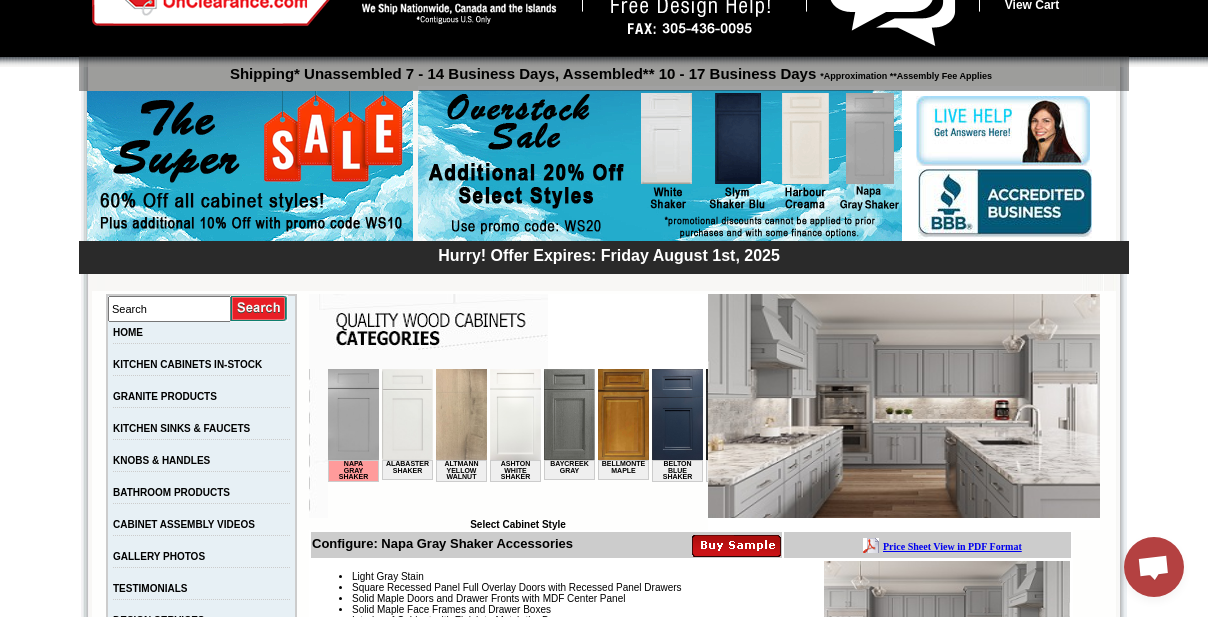 click at bounding box center (569, 414) 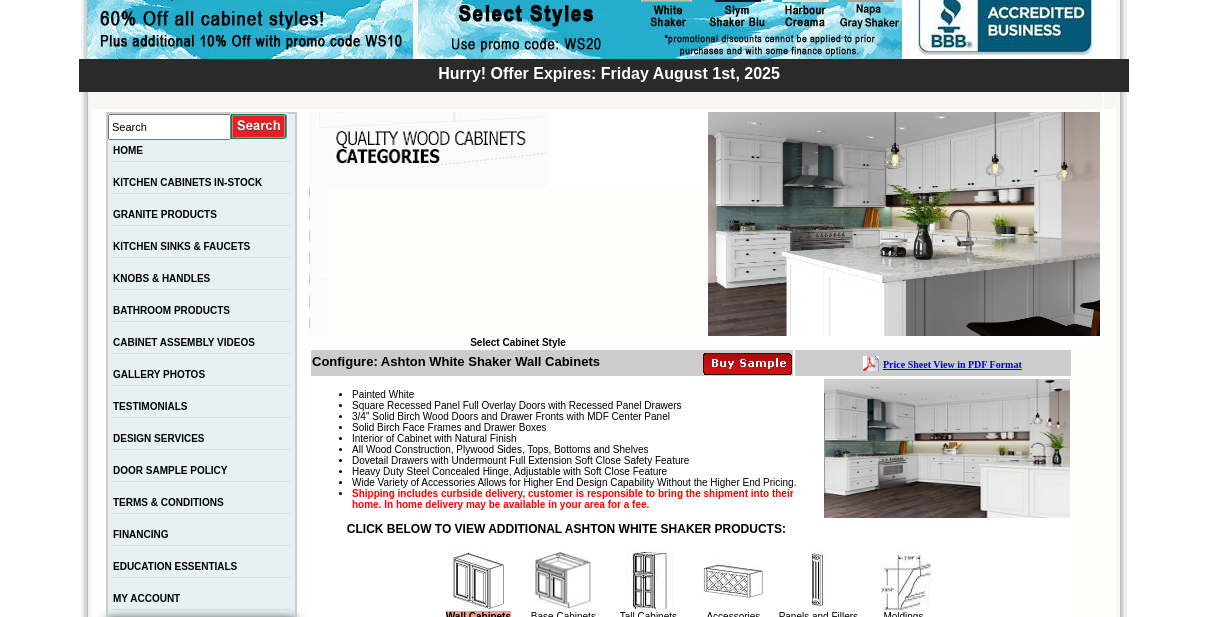 scroll, scrollTop: 434, scrollLeft: 0, axis: vertical 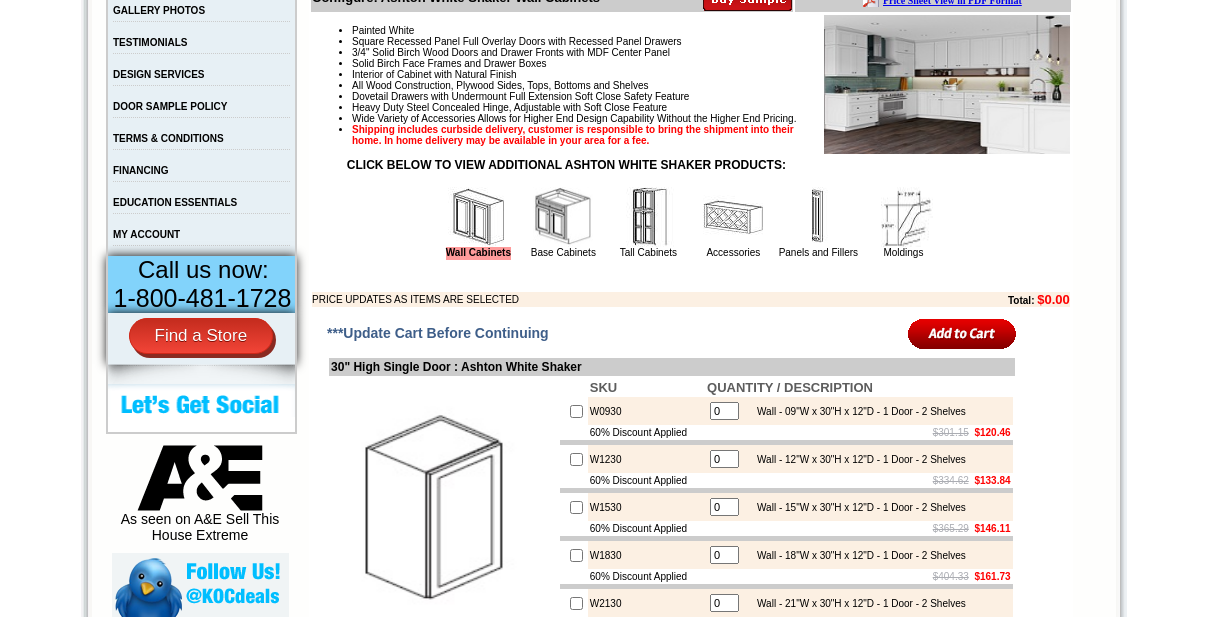 click on "Accessories" at bounding box center [733, 252] 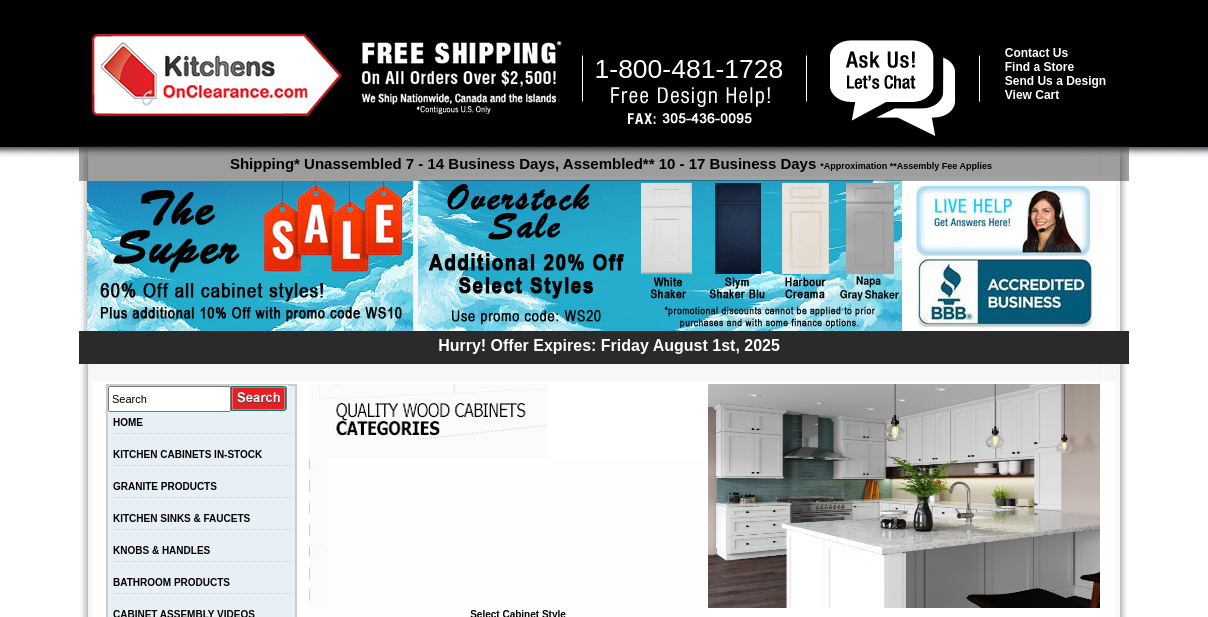 scroll, scrollTop: 636, scrollLeft: 0, axis: vertical 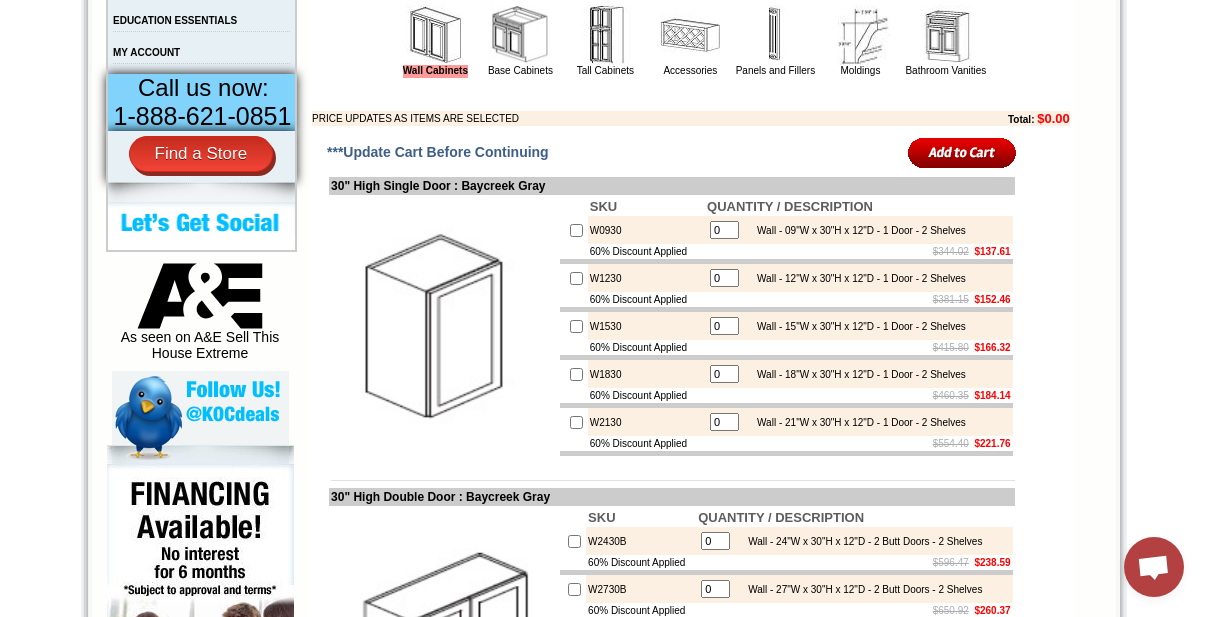 drag, startPoint x: 696, startPoint y: 114, endPoint x: 696, endPoint y: 224, distance: 110 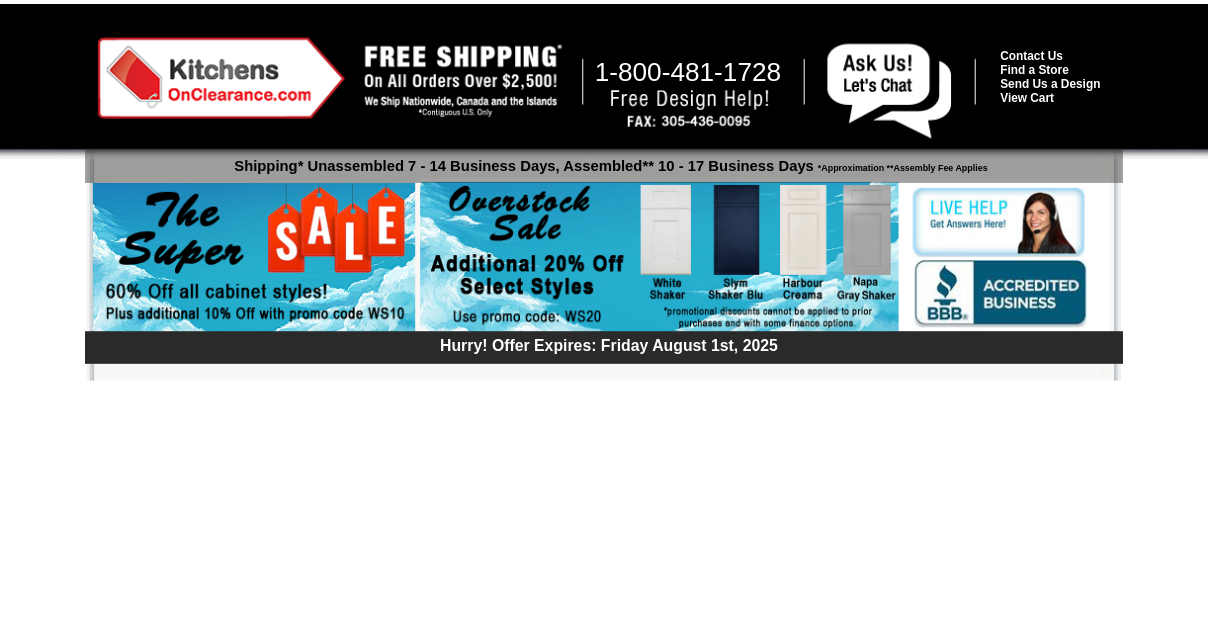 scroll, scrollTop: 0, scrollLeft: 0, axis: both 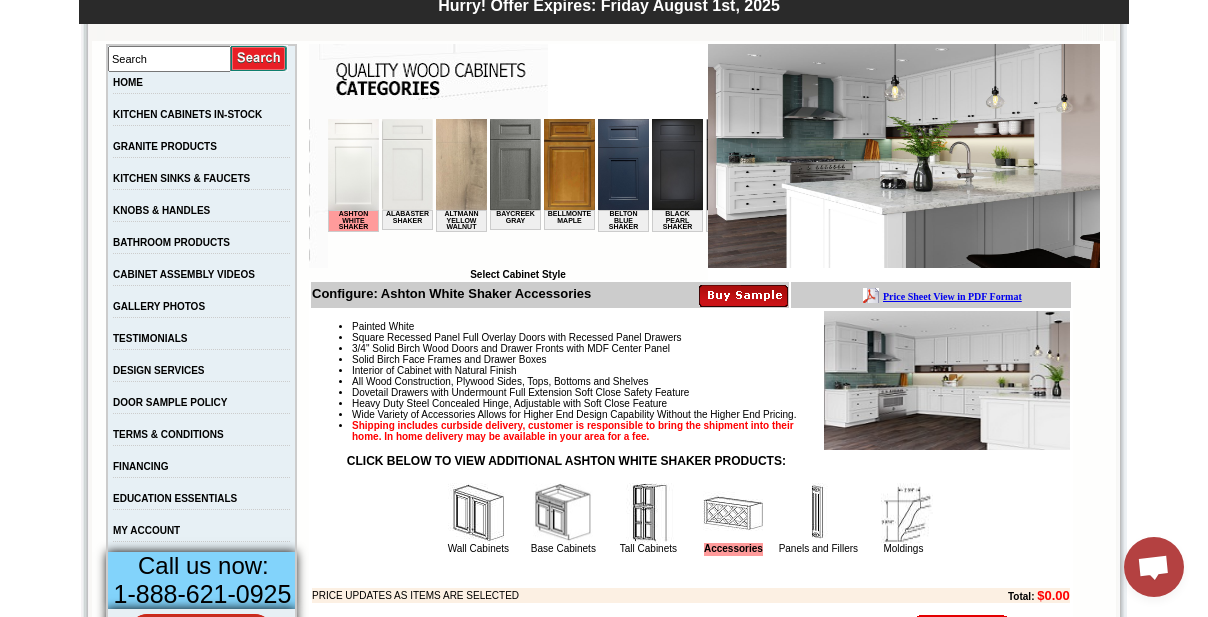 drag, startPoint x: 1220, startPoint y: 247, endPoint x: 312, endPoint y: 86, distance: 922.1632 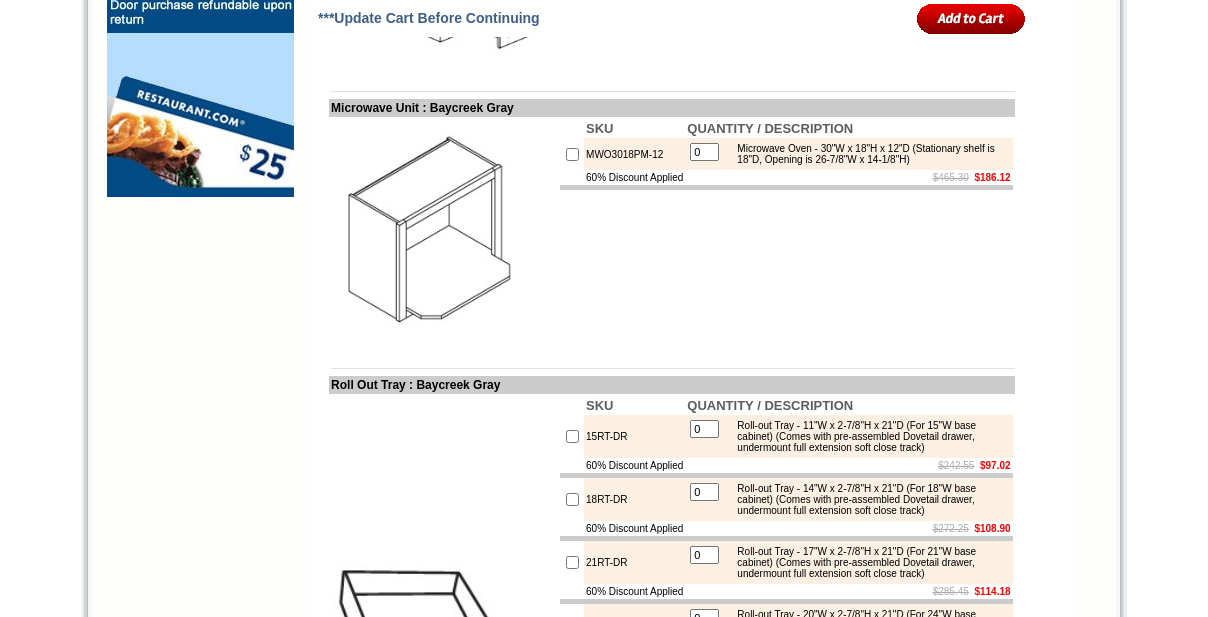 scroll, scrollTop: 1727, scrollLeft: 0, axis: vertical 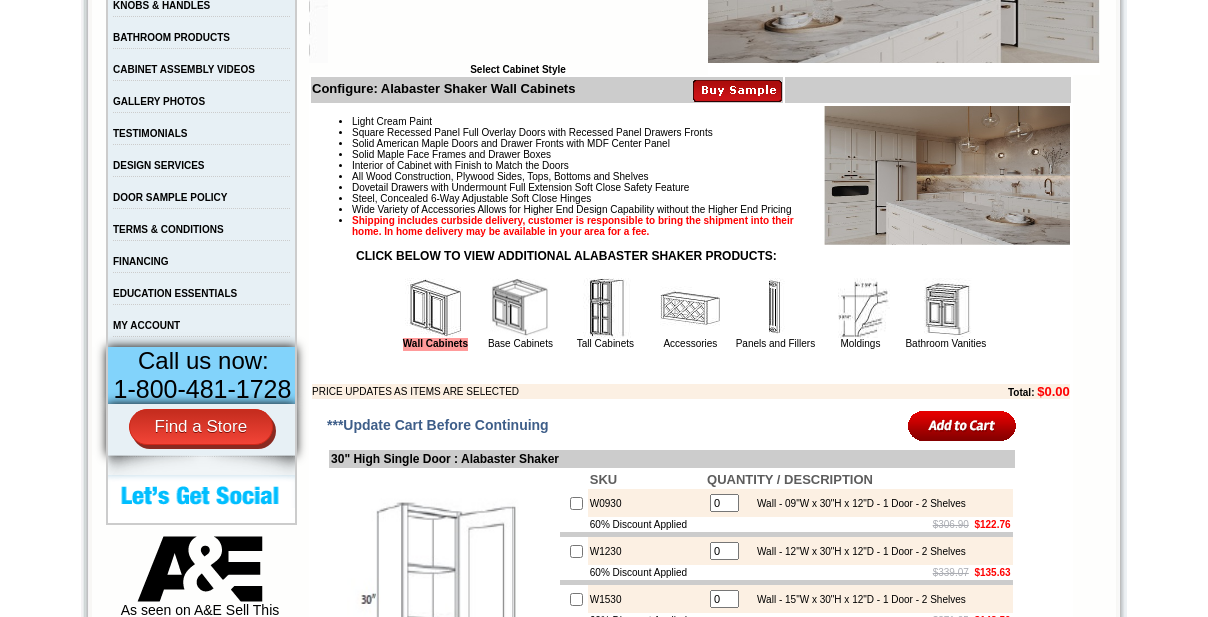 click at bounding box center [690, 308] 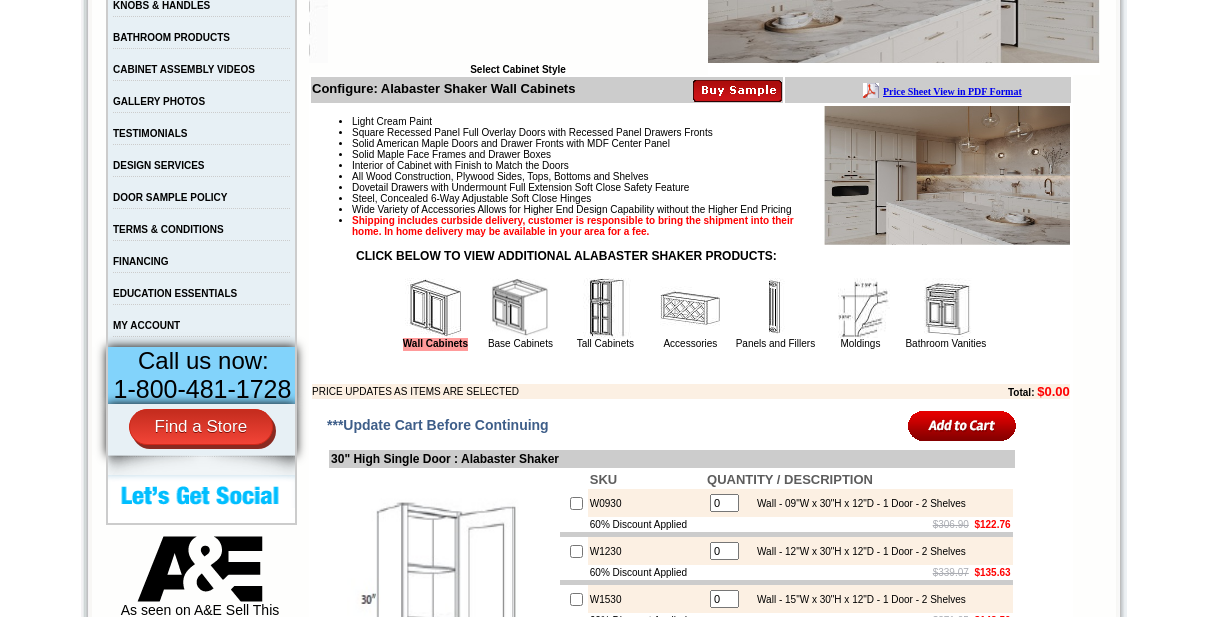 scroll, scrollTop: 0, scrollLeft: 0, axis: both 